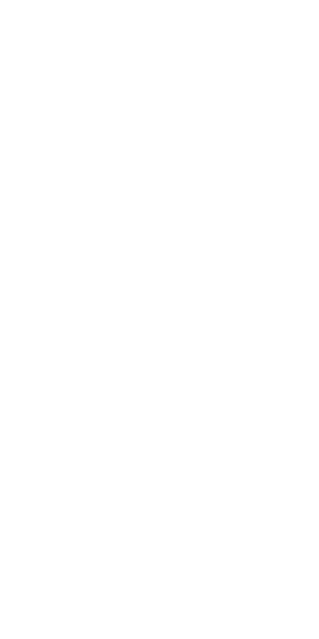 scroll, scrollTop: 0, scrollLeft: 0, axis: both 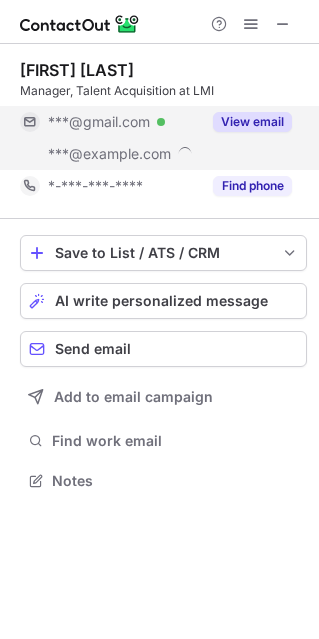 click on "***@lmi.org" at bounding box center (109, 154) 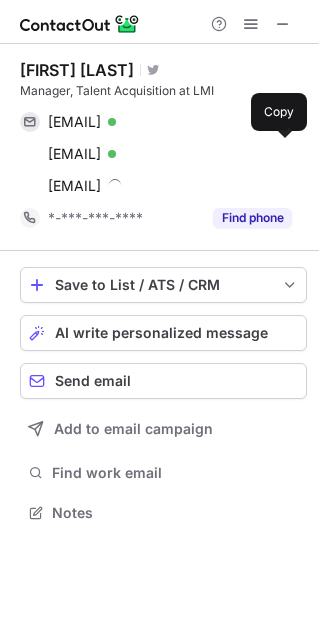 scroll, scrollTop: 10, scrollLeft: 9, axis: both 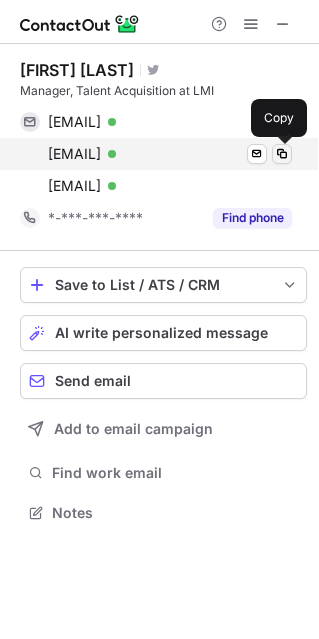 click at bounding box center (282, 154) 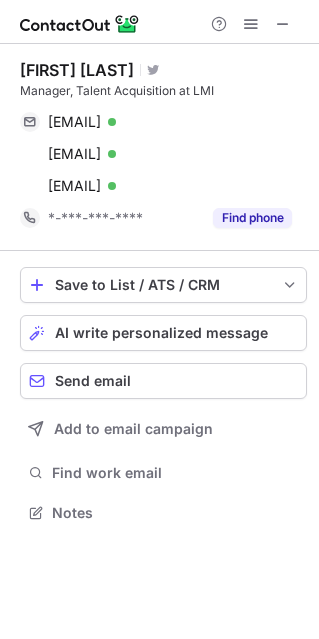 type 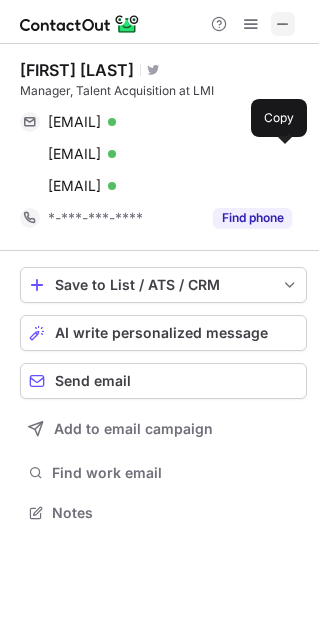 click at bounding box center (283, 24) 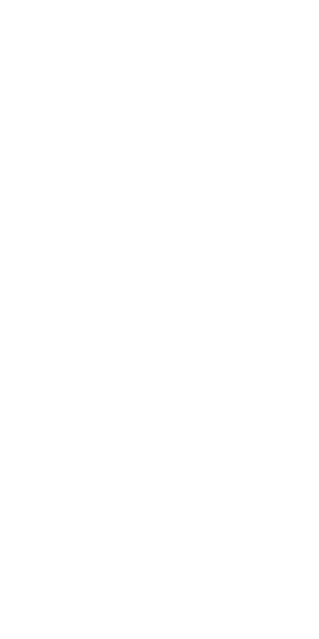 scroll, scrollTop: 0, scrollLeft: 0, axis: both 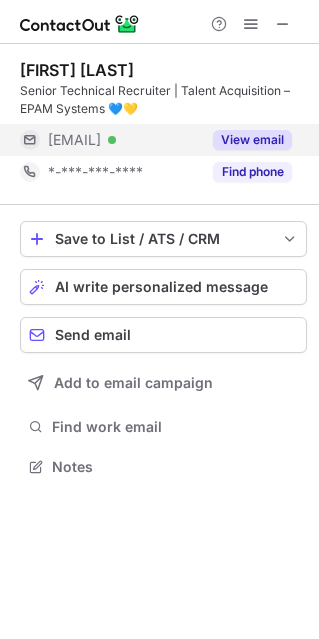 click on "[EMAIL]" at bounding box center [74, 140] 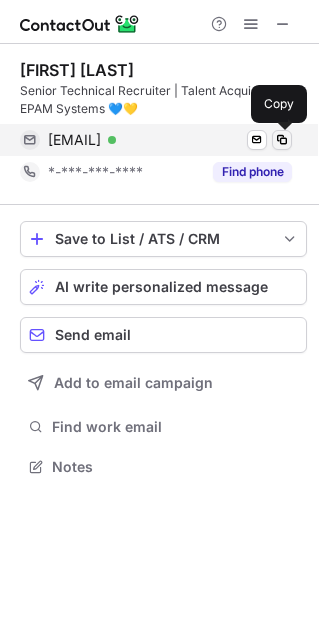 click at bounding box center (282, 140) 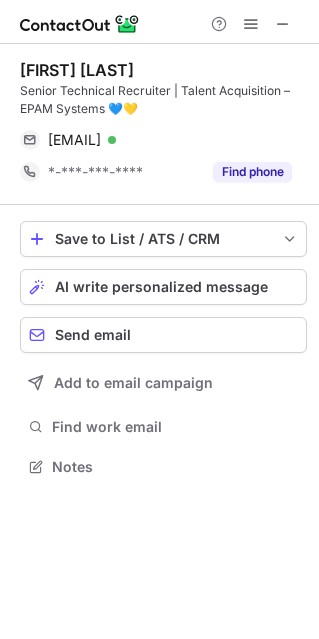 type 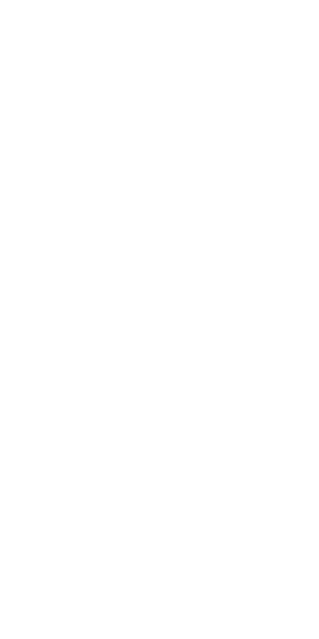 scroll, scrollTop: 0, scrollLeft: 0, axis: both 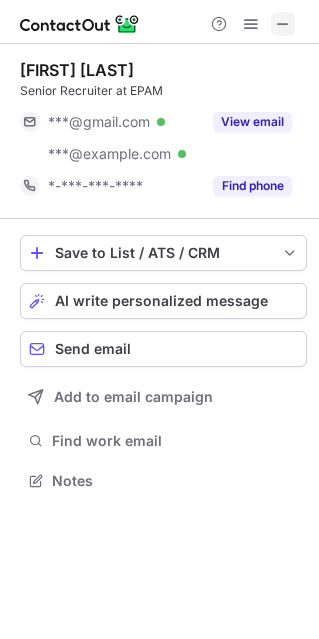 click at bounding box center [283, 24] 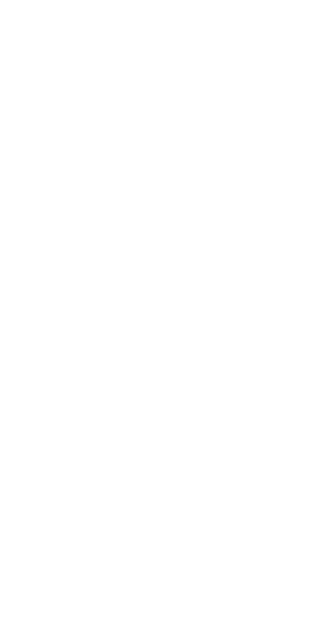scroll, scrollTop: 0, scrollLeft: 0, axis: both 